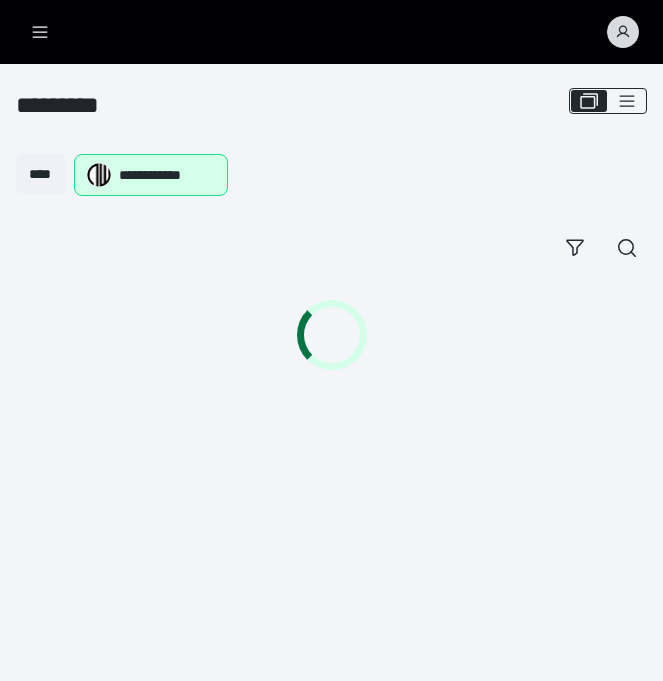 scroll, scrollTop: 0, scrollLeft: 0, axis: both 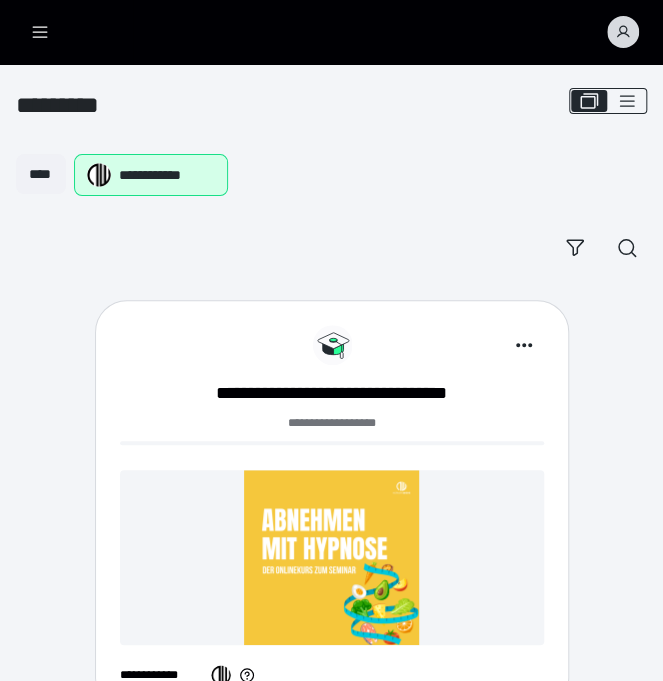 click at bounding box center [627, 101] 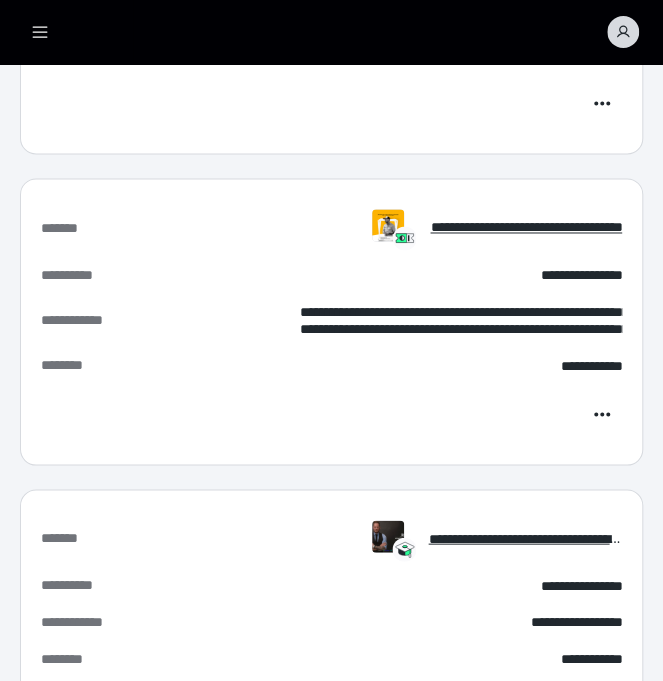 scroll, scrollTop: 762, scrollLeft: 0, axis: vertical 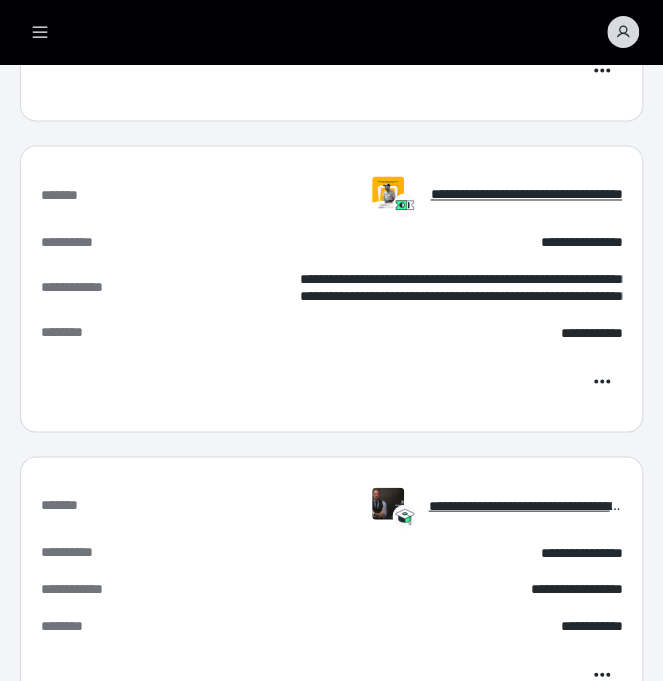 click 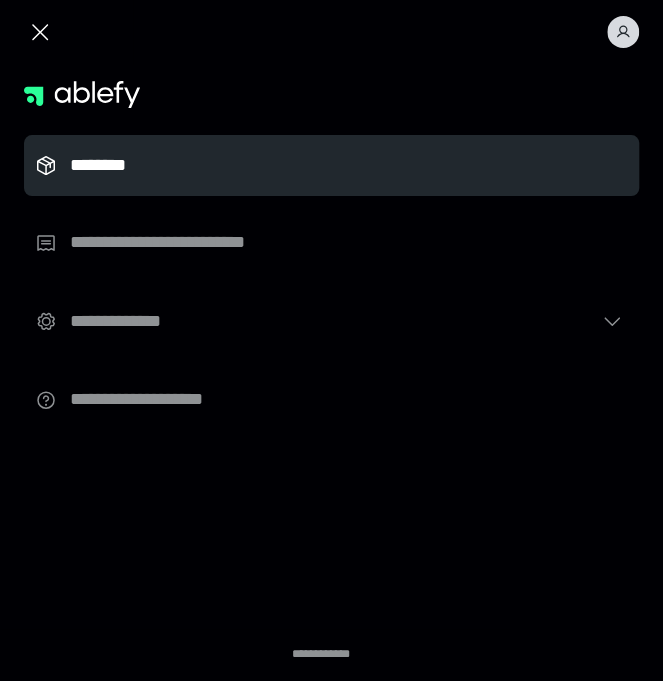 click on "********" at bounding box center (126, 165) 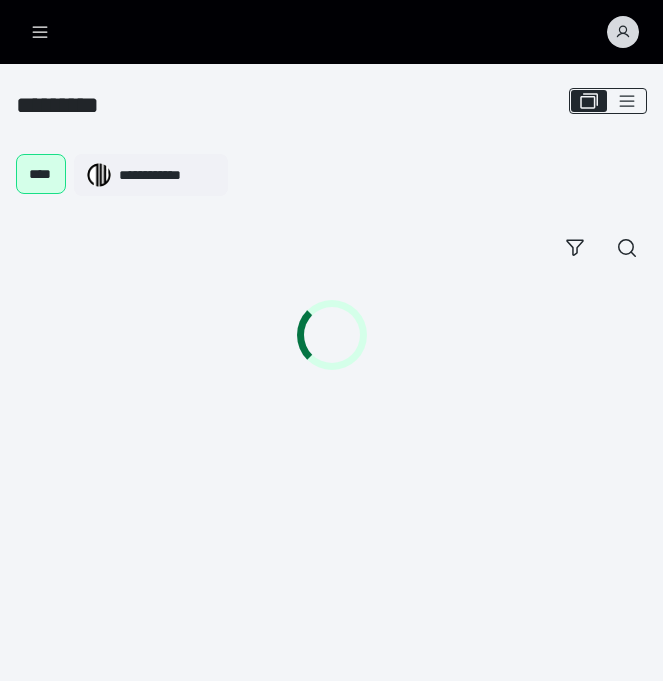 scroll, scrollTop: 0, scrollLeft: 0, axis: both 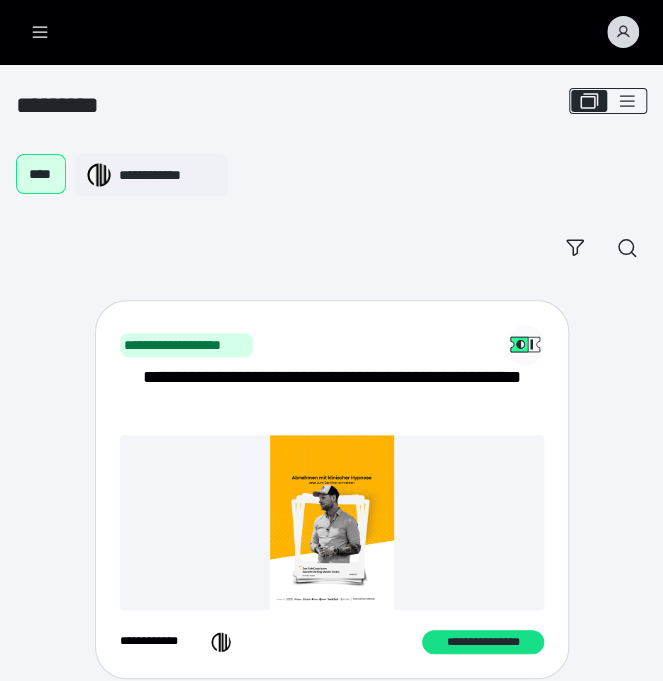 click on "****" at bounding box center [41, 174] 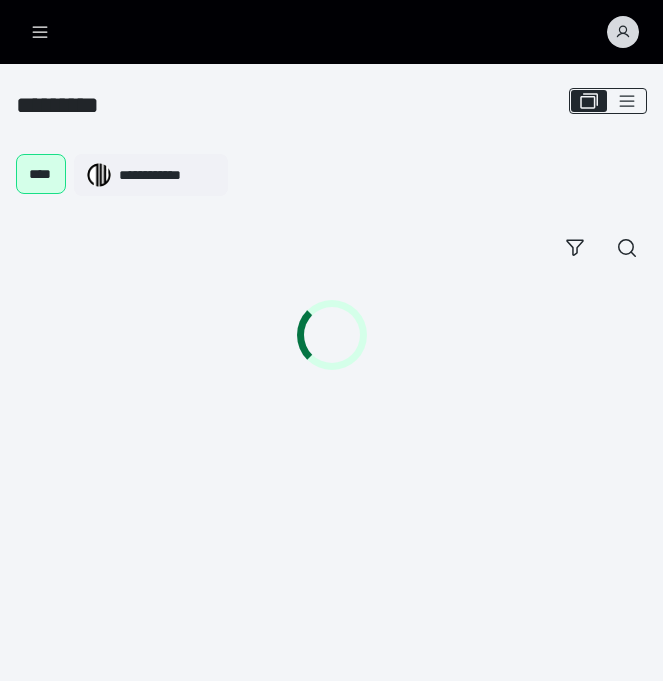 scroll, scrollTop: 0, scrollLeft: 0, axis: both 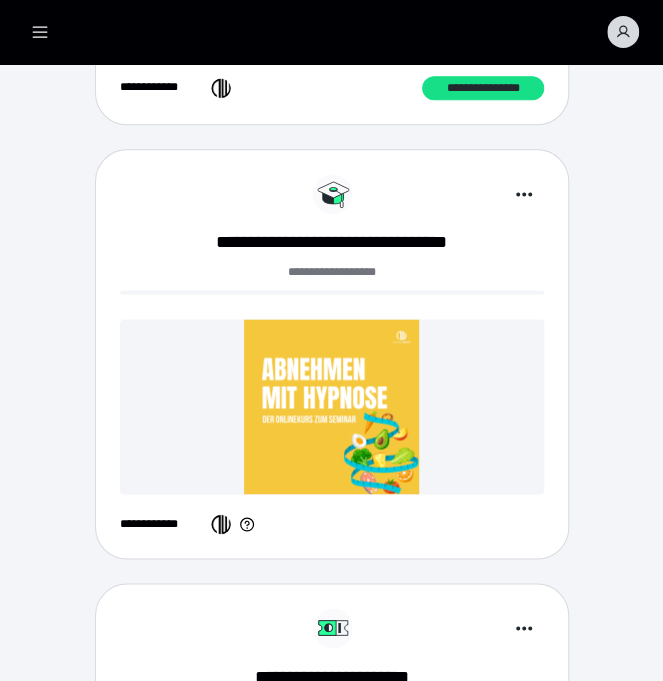 click at bounding box center (332, 406) 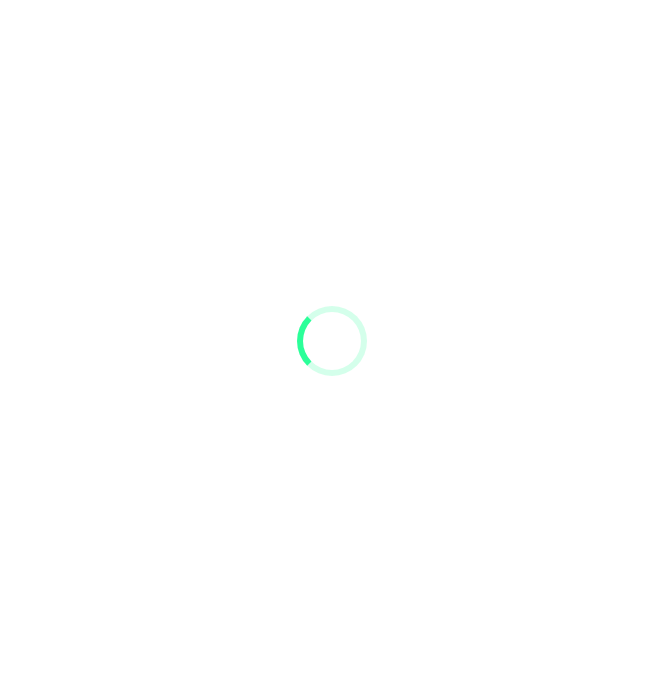 scroll, scrollTop: 0, scrollLeft: 0, axis: both 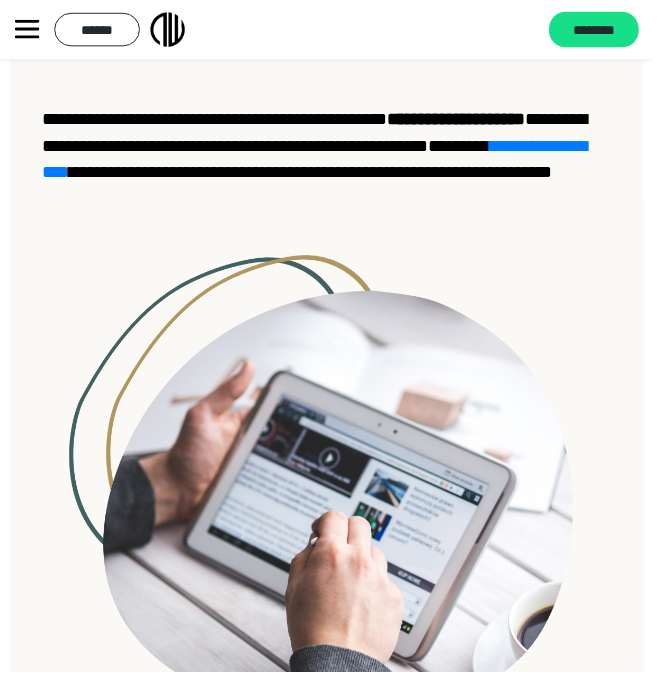 click on "**********" at bounding box center [324, 20] 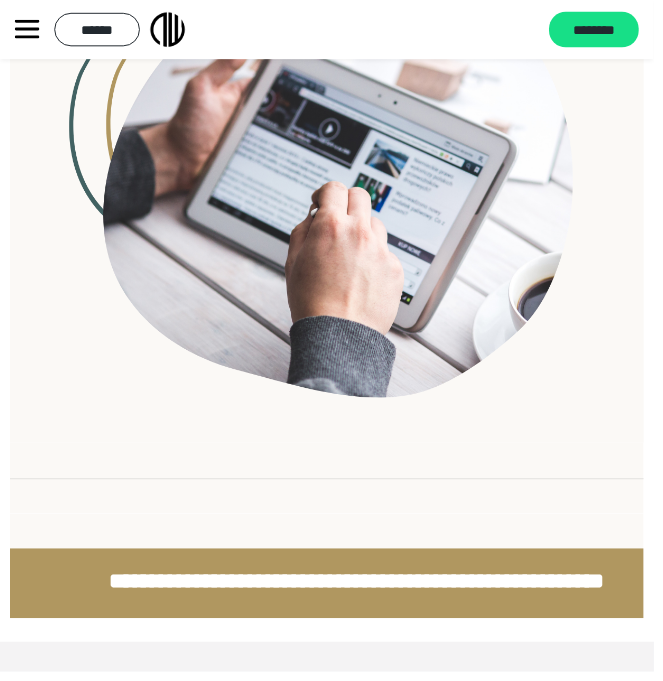 scroll, scrollTop: 3912, scrollLeft: 0, axis: vertical 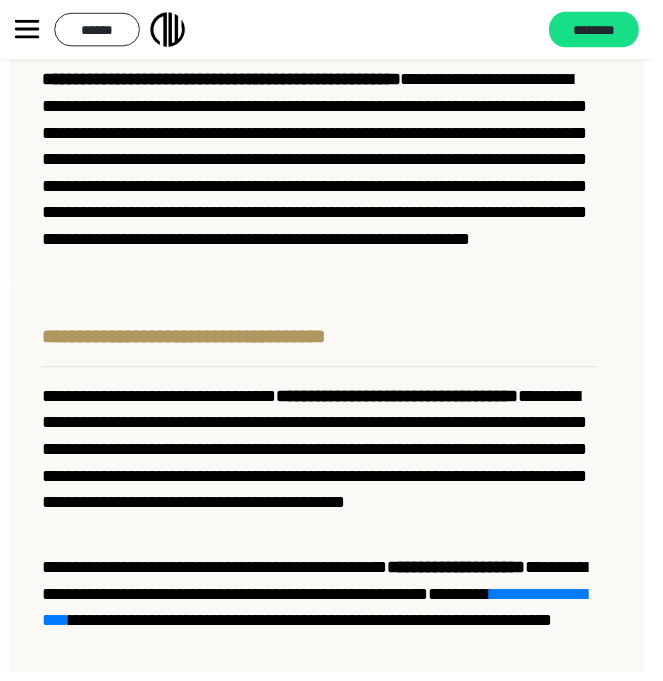 click 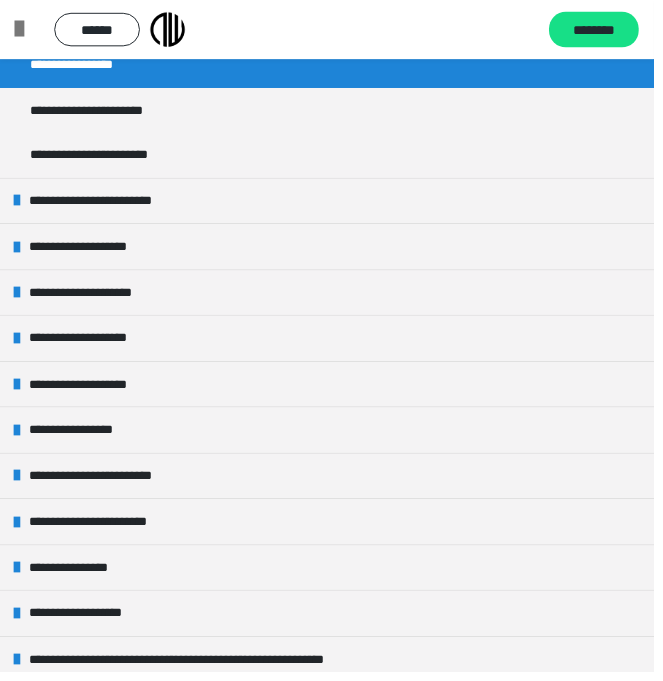 scroll, scrollTop: 182, scrollLeft: 0, axis: vertical 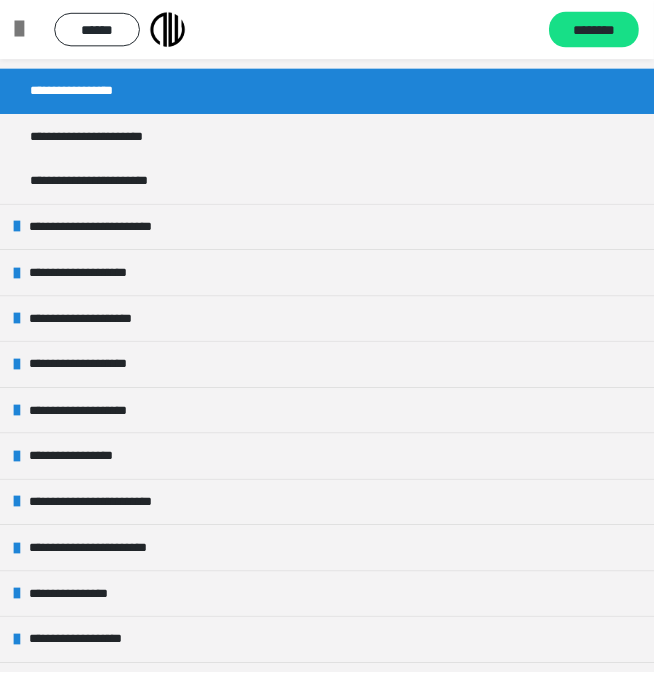 click on "**********" at bounding box center (96, 277) 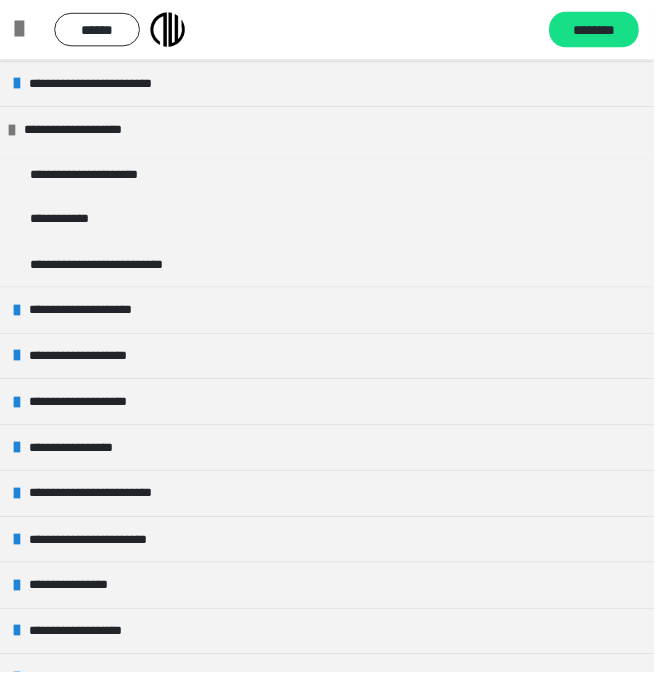 scroll, scrollTop: 304, scrollLeft: 0, axis: vertical 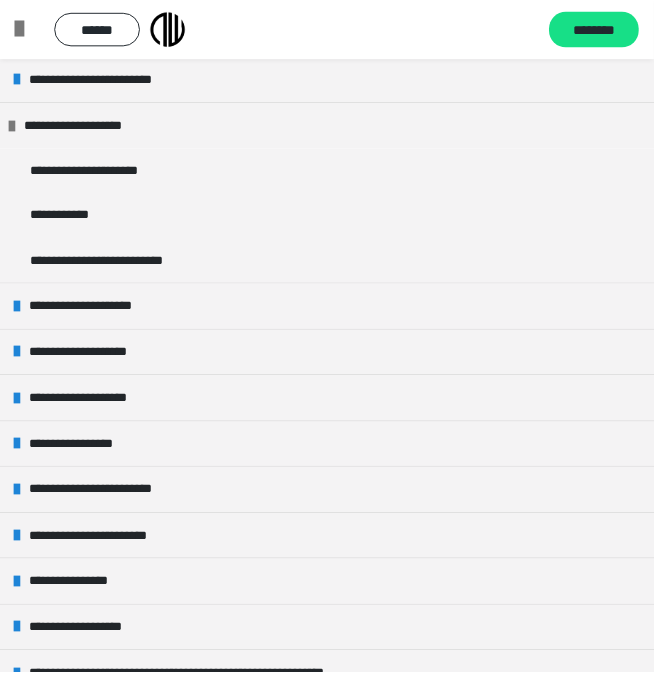 click on "**********" at bounding box center (101, 310) 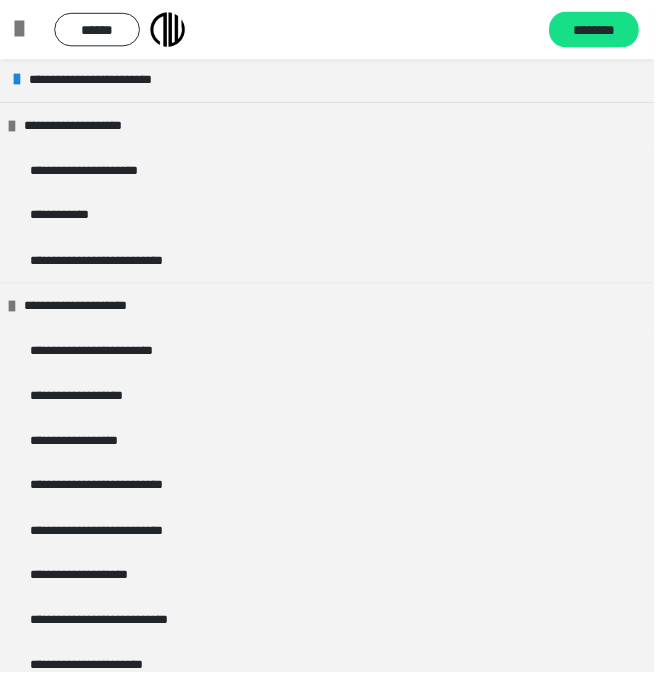 click on "******" at bounding box center (98, 30) 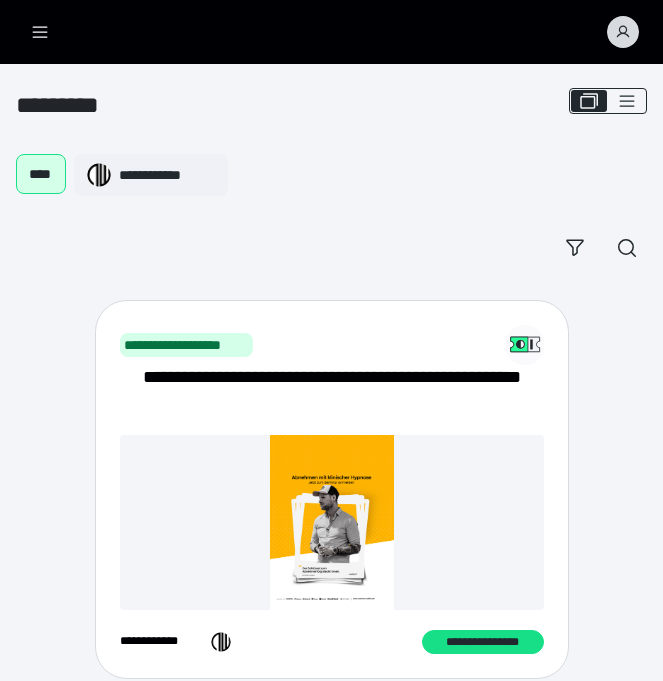 scroll, scrollTop: 554, scrollLeft: 0, axis: vertical 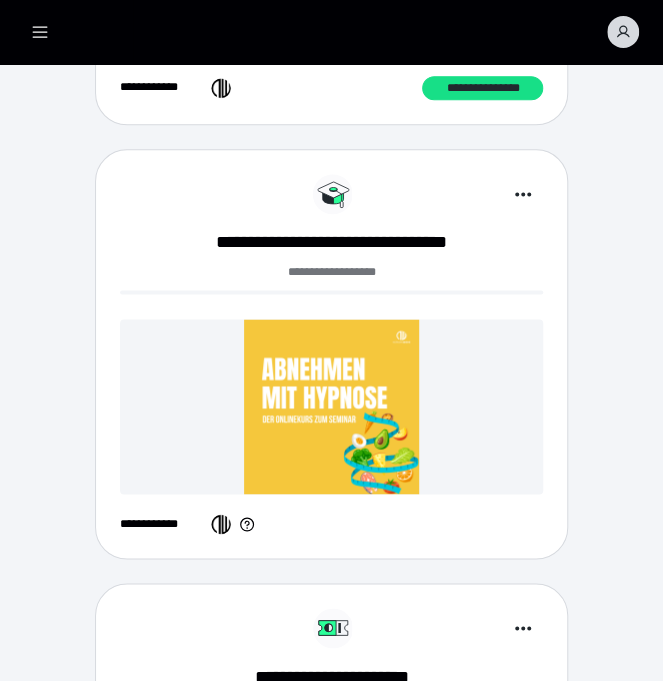 click at bounding box center (40, 32) 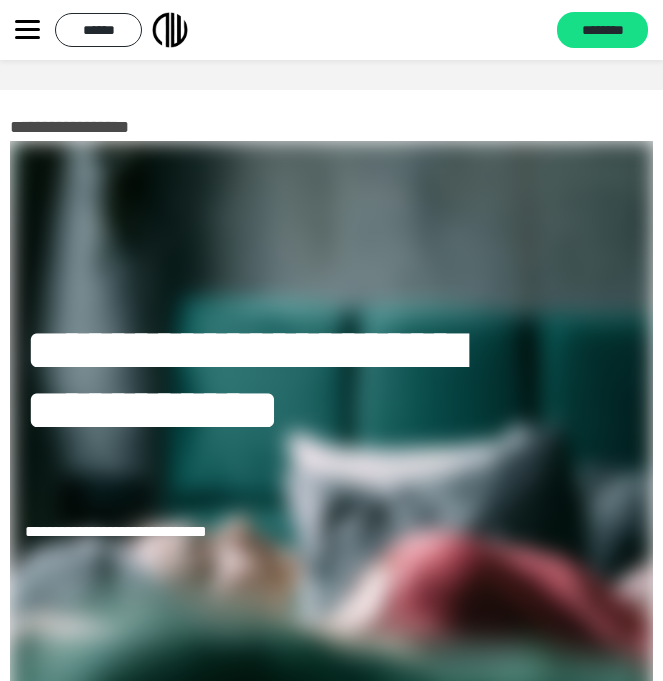 scroll, scrollTop: 2828, scrollLeft: 0, axis: vertical 